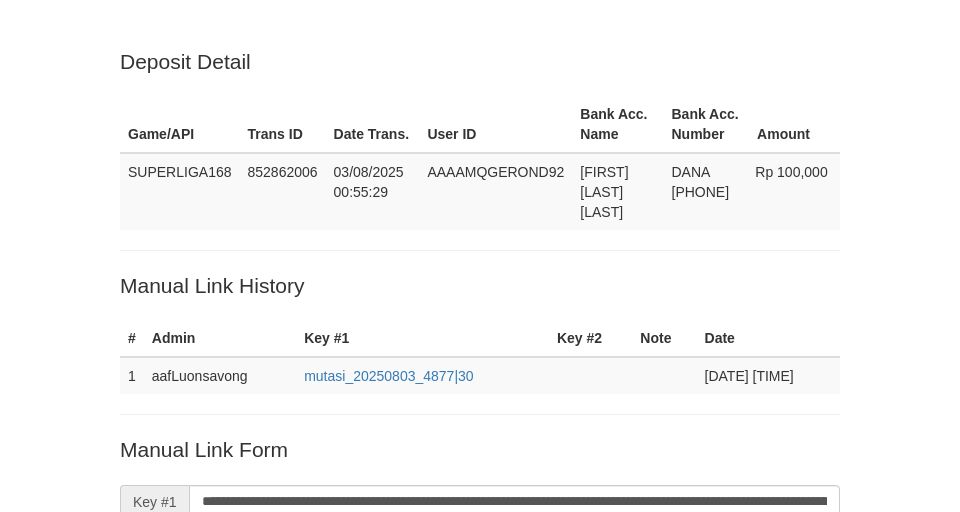 scroll, scrollTop: 454, scrollLeft: 0, axis: vertical 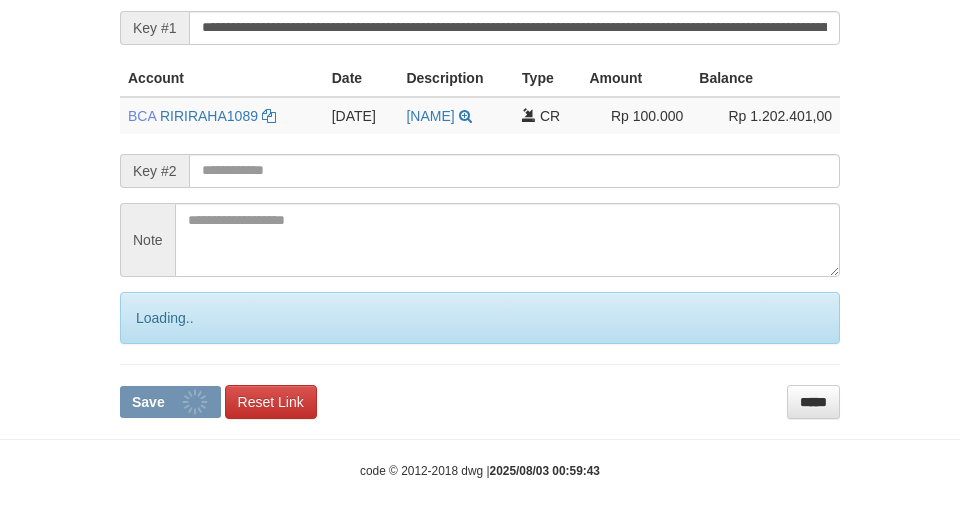 click on "**********" at bounding box center (480, 189) 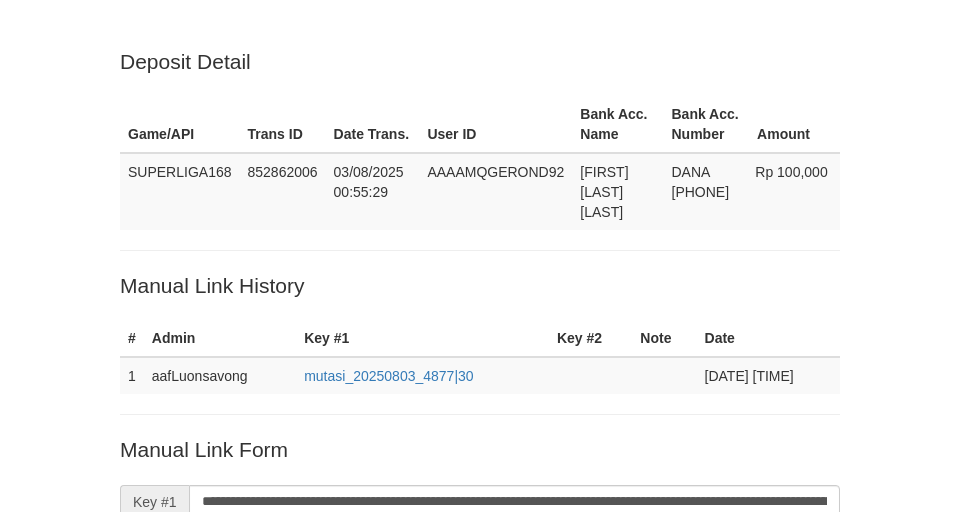 click on "Save" at bounding box center [148, 809] 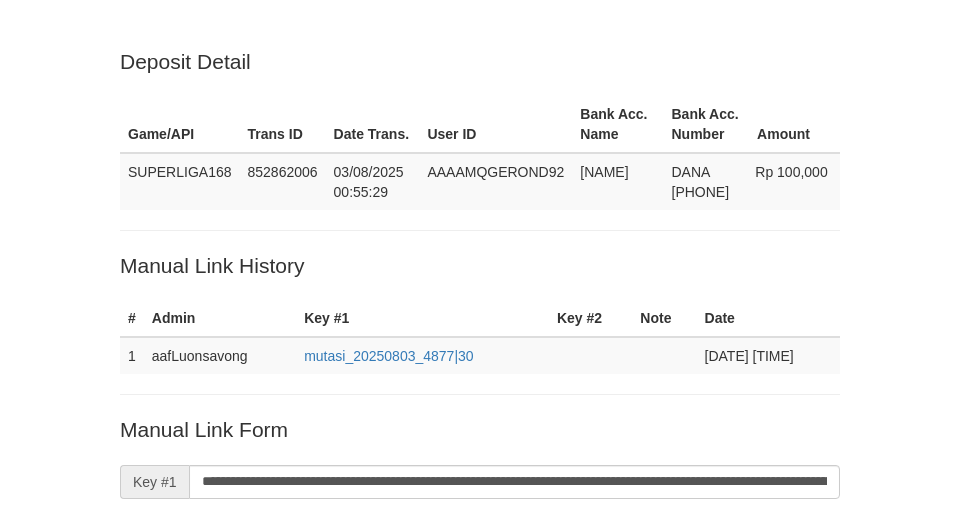 scroll, scrollTop: 454, scrollLeft: 0, axis: vertical 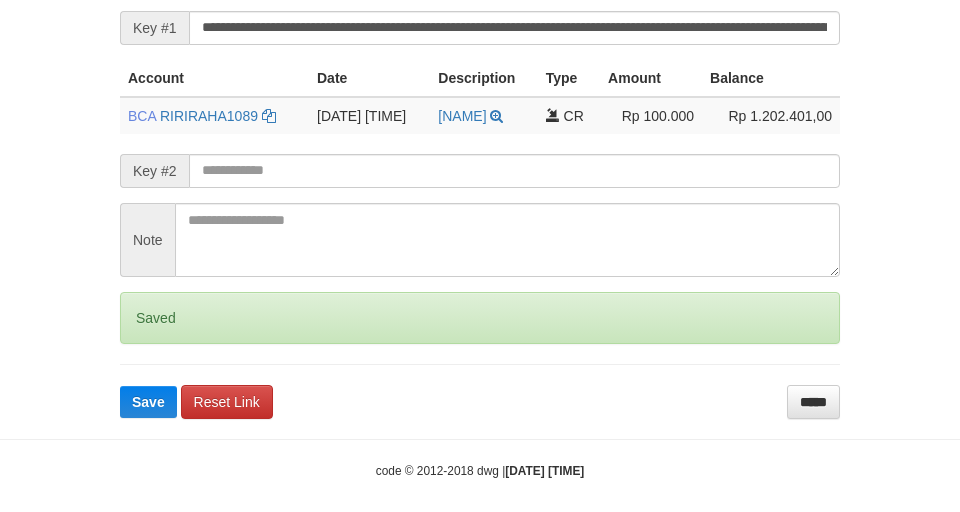 click on "**********" at bounding box center [480, 189] 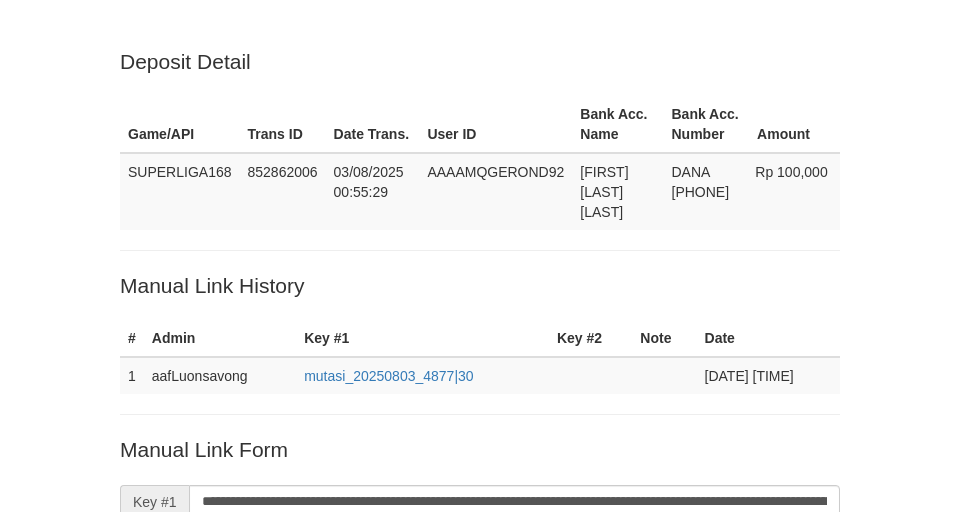 scroll, scrollTop: 454, scrollLeft: 0, axis: vertical 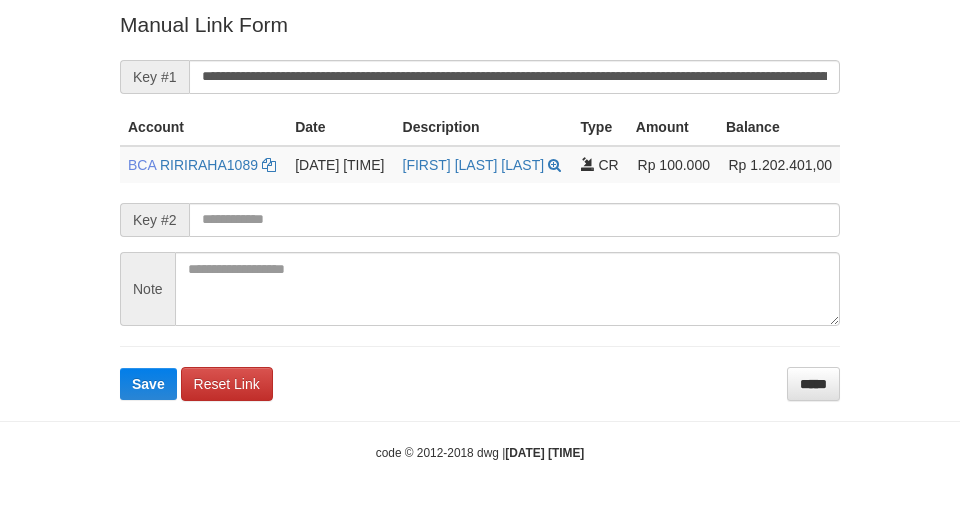 click on "Save" at bounding box center (148, 384) 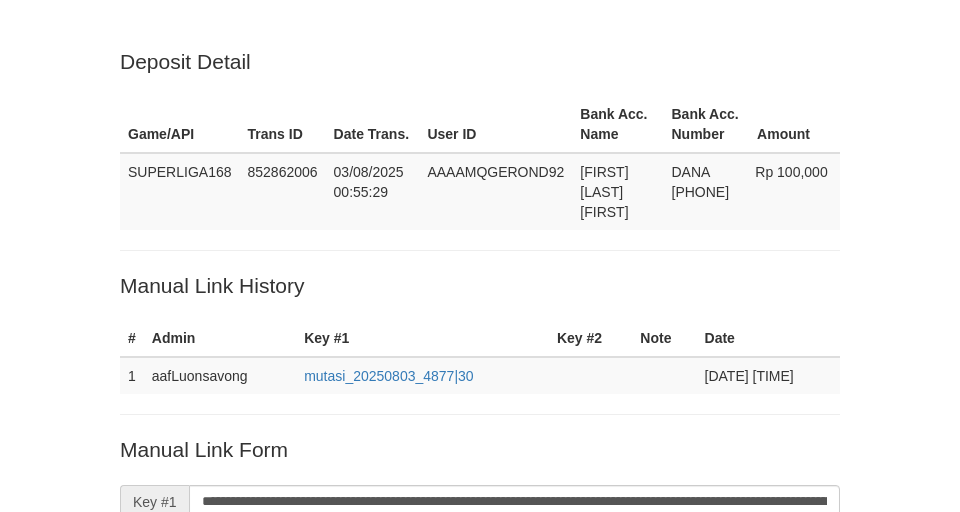 scroll, scrollTop: 454, scrollLeft: 0, axis: vertical 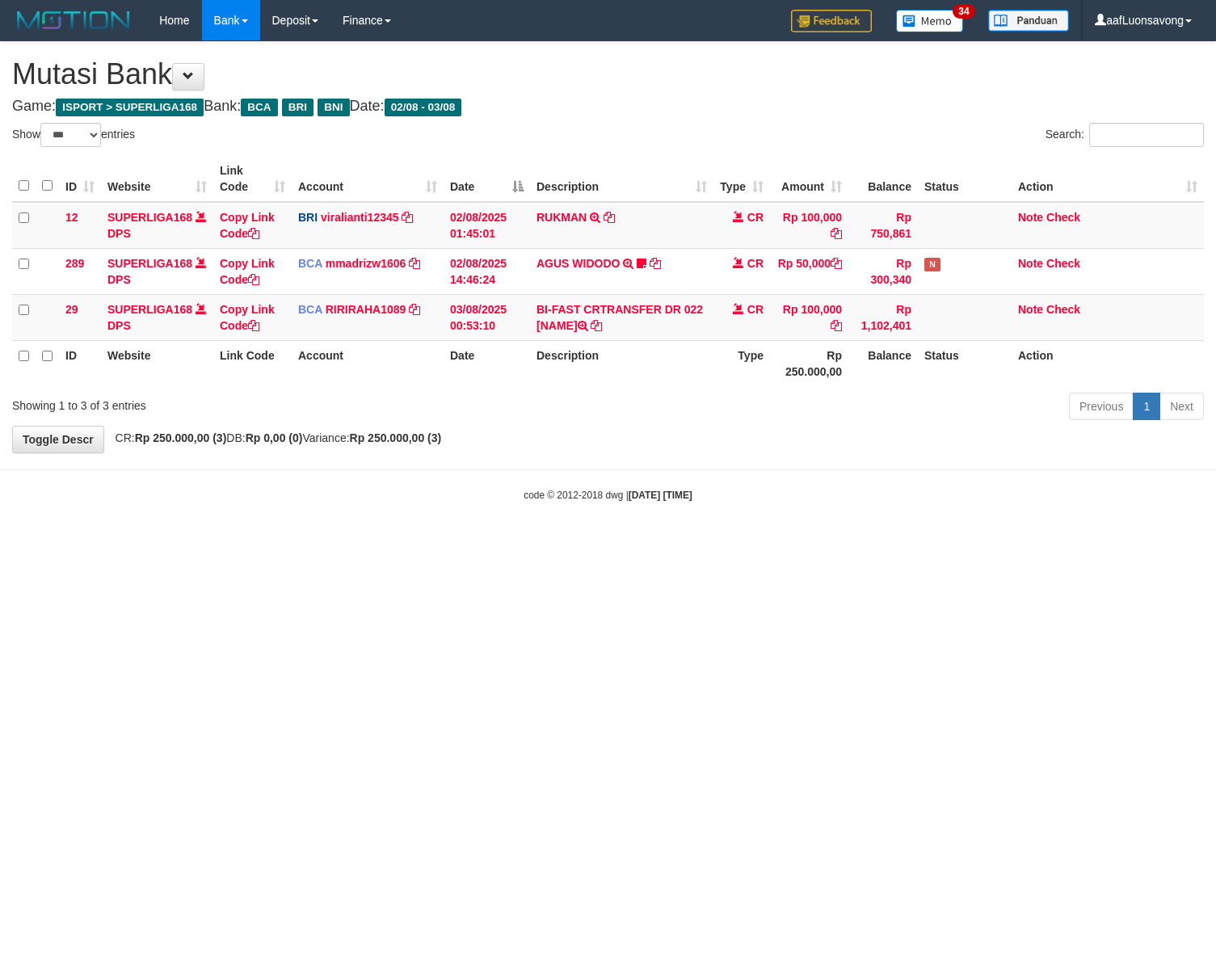 select on "***" 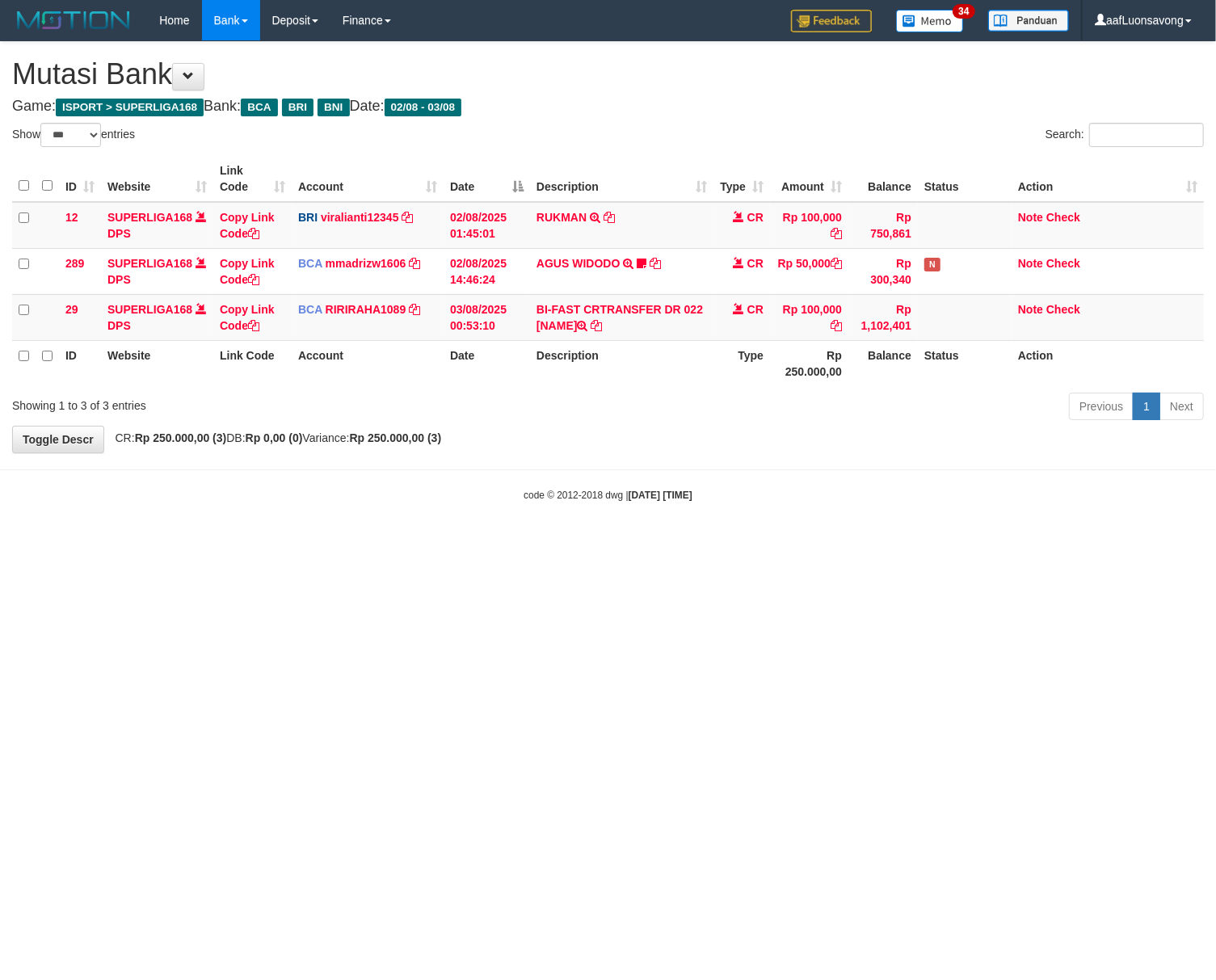 click on "Toggle navigation
Home
Bank
Account List
Load
By Website
Group
[ISPORT]													SUPERLIGA168
By Load Group (DPS)
34" at bounding box center (608, 271) 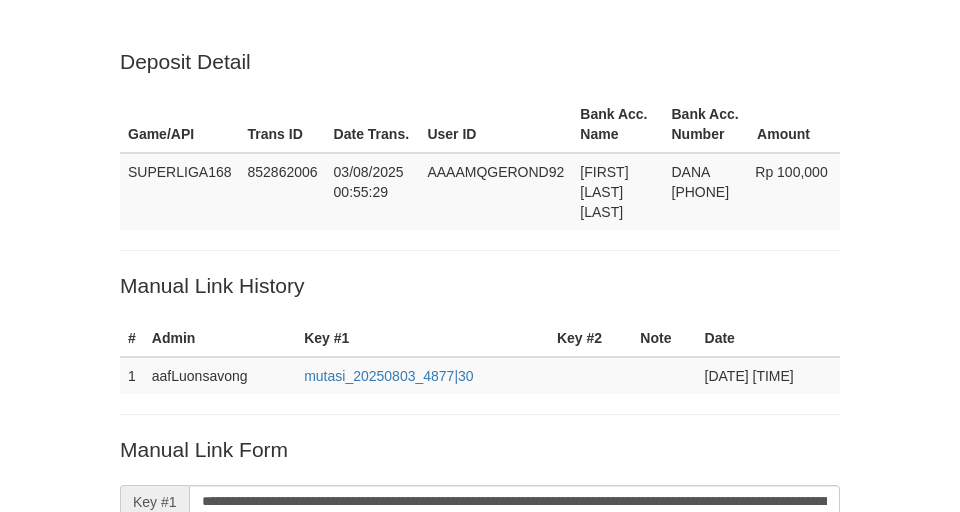 scroll, scrollTop: 445, scrollLeft: 0, axis: vertical 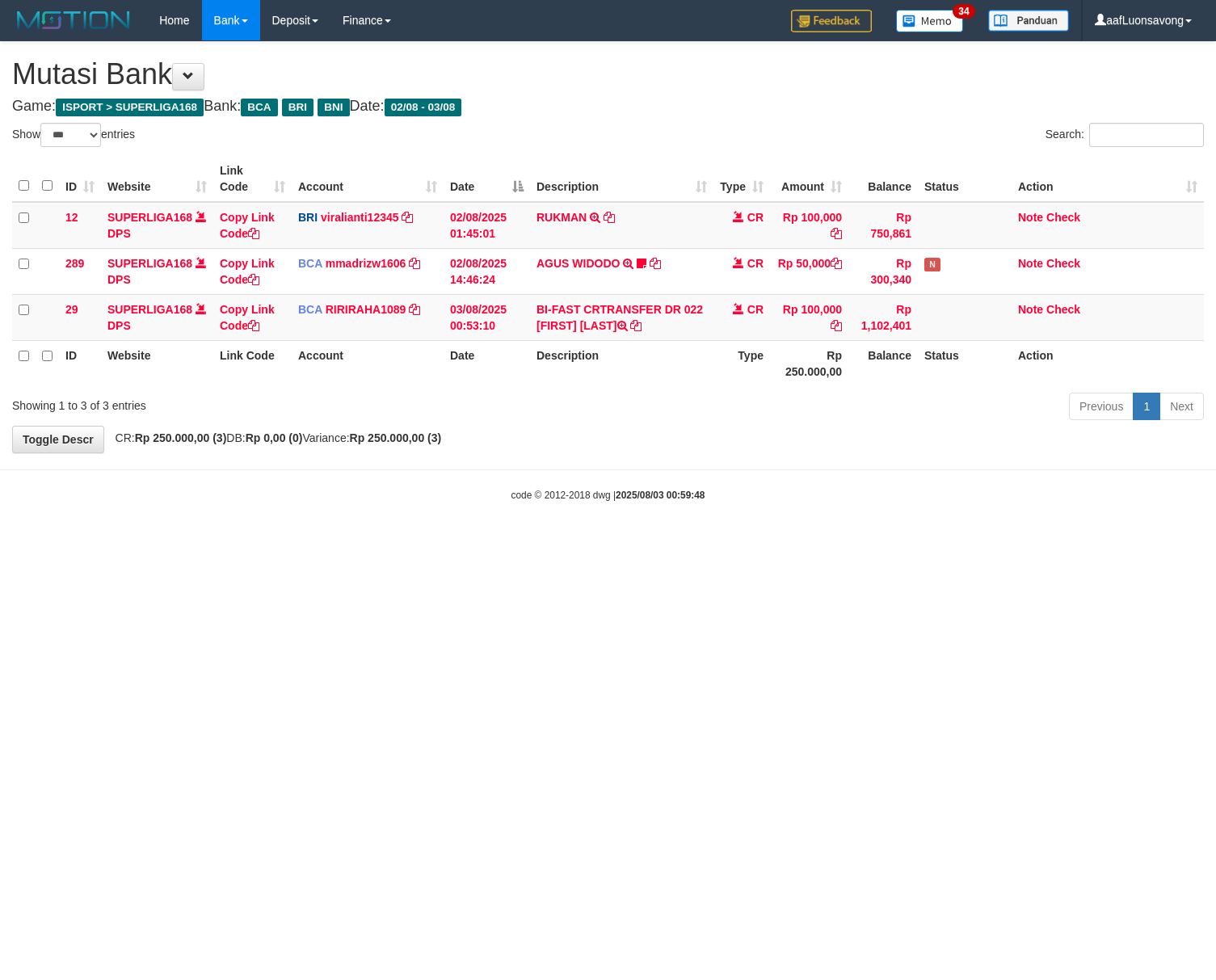 select on "***" 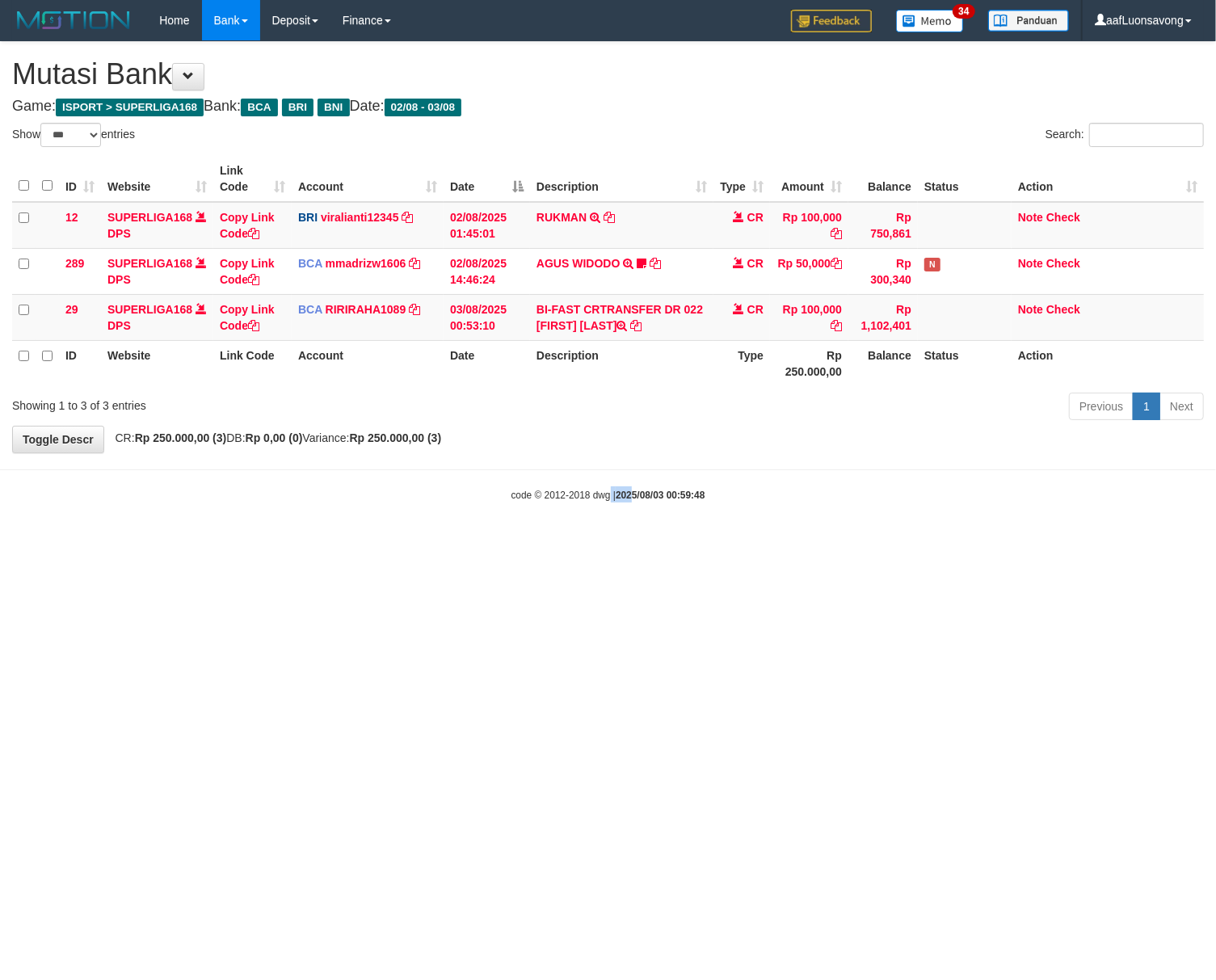 drag, startPoint x: 609, startPoint y: 569, endPoint x: 864, endPoint y: 543, distance: 256.32206 